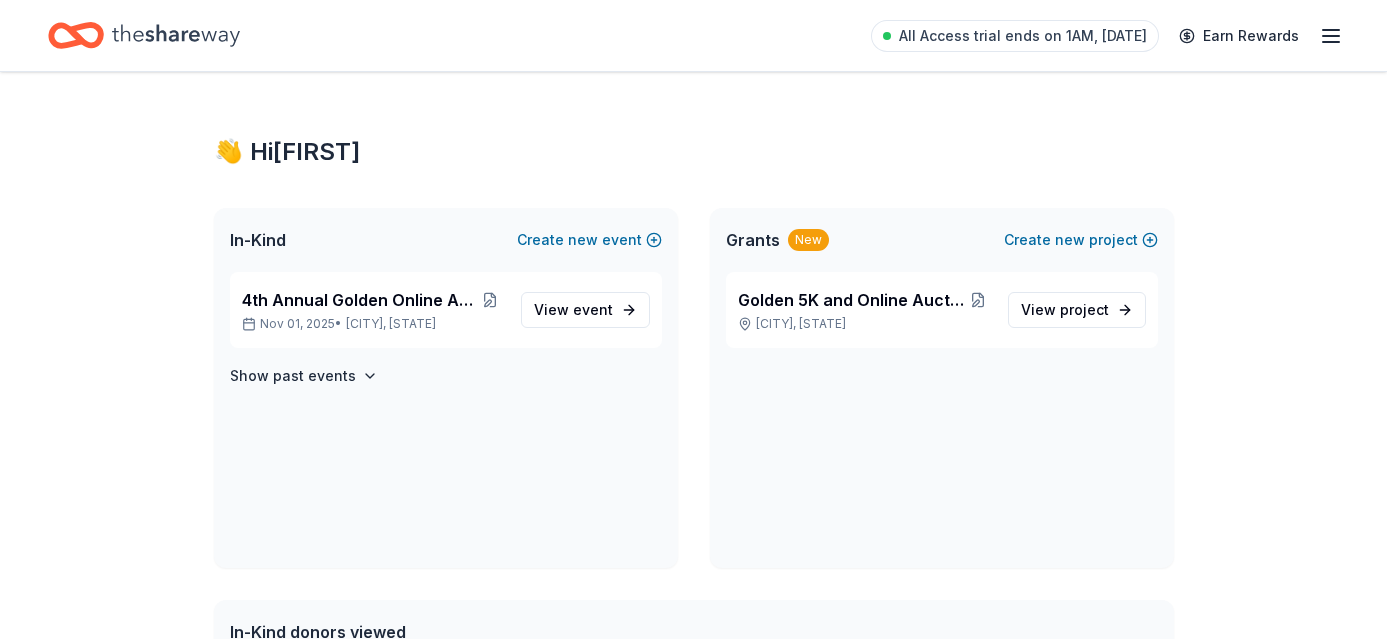 scroll, scrollTop: 0, scrollLeft: 0, axis: both 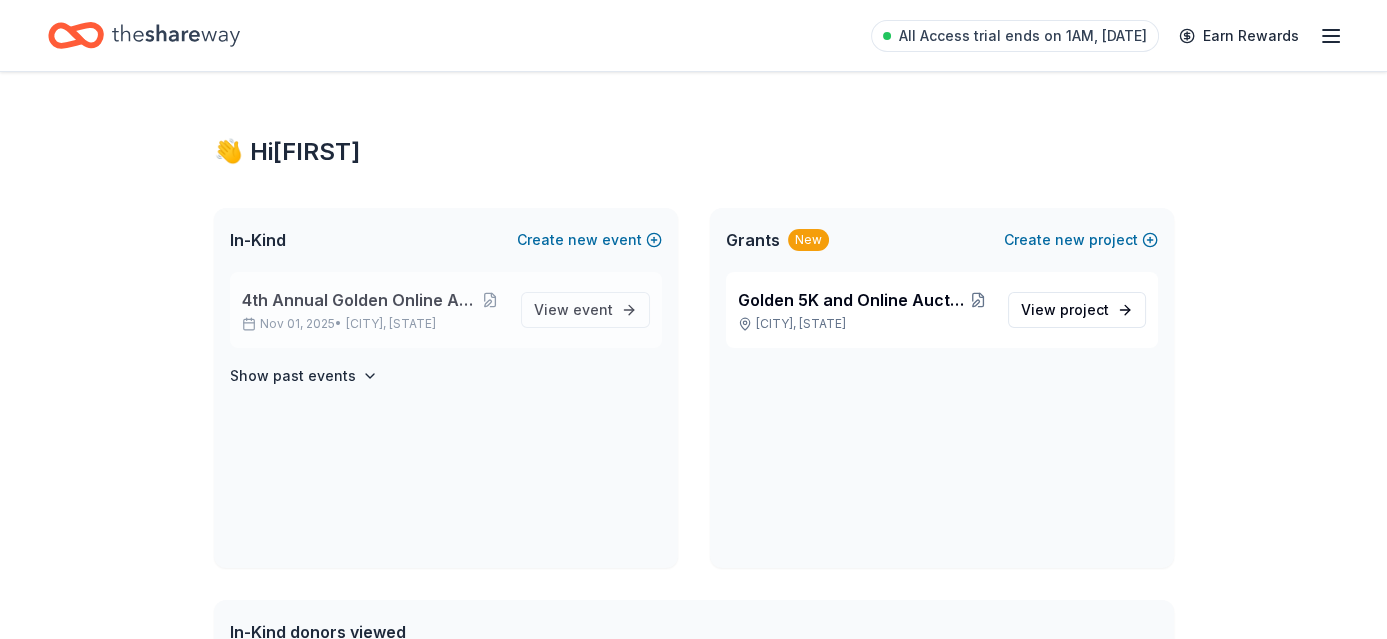 click on "4th Annual Golden Online Auction/Store" at bounding box center (358, 300) 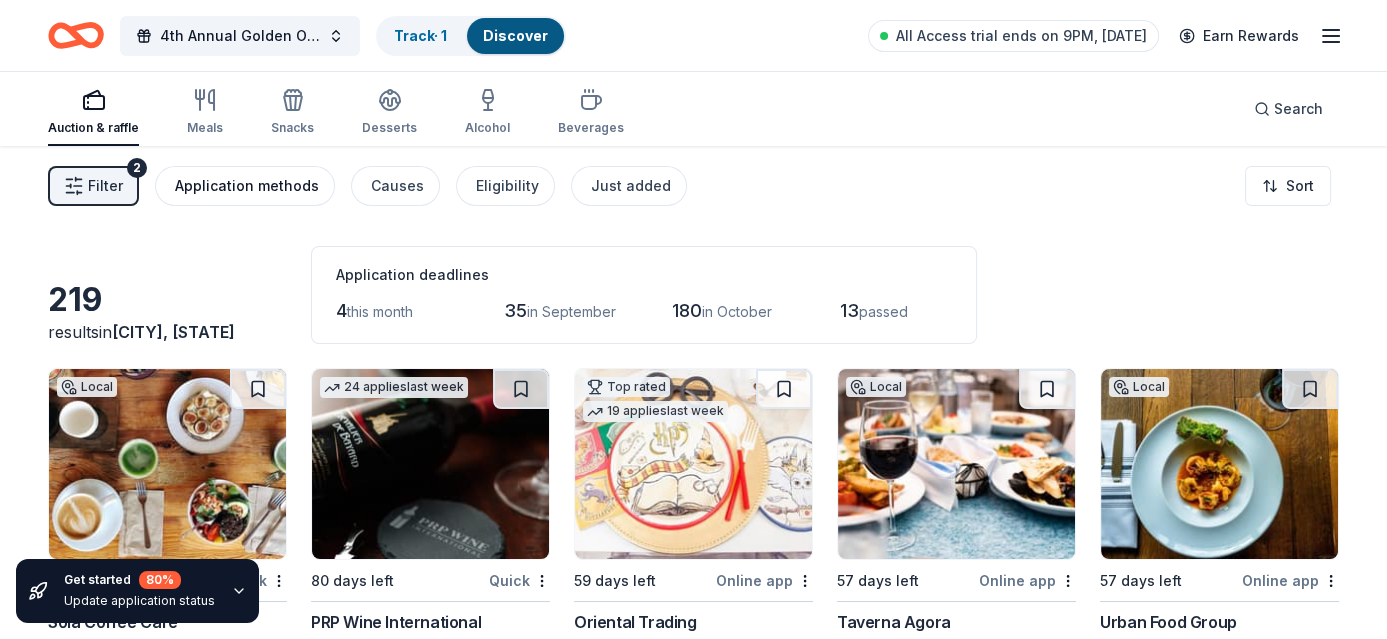 click on "Application methods" at bounding box center [247, 186] 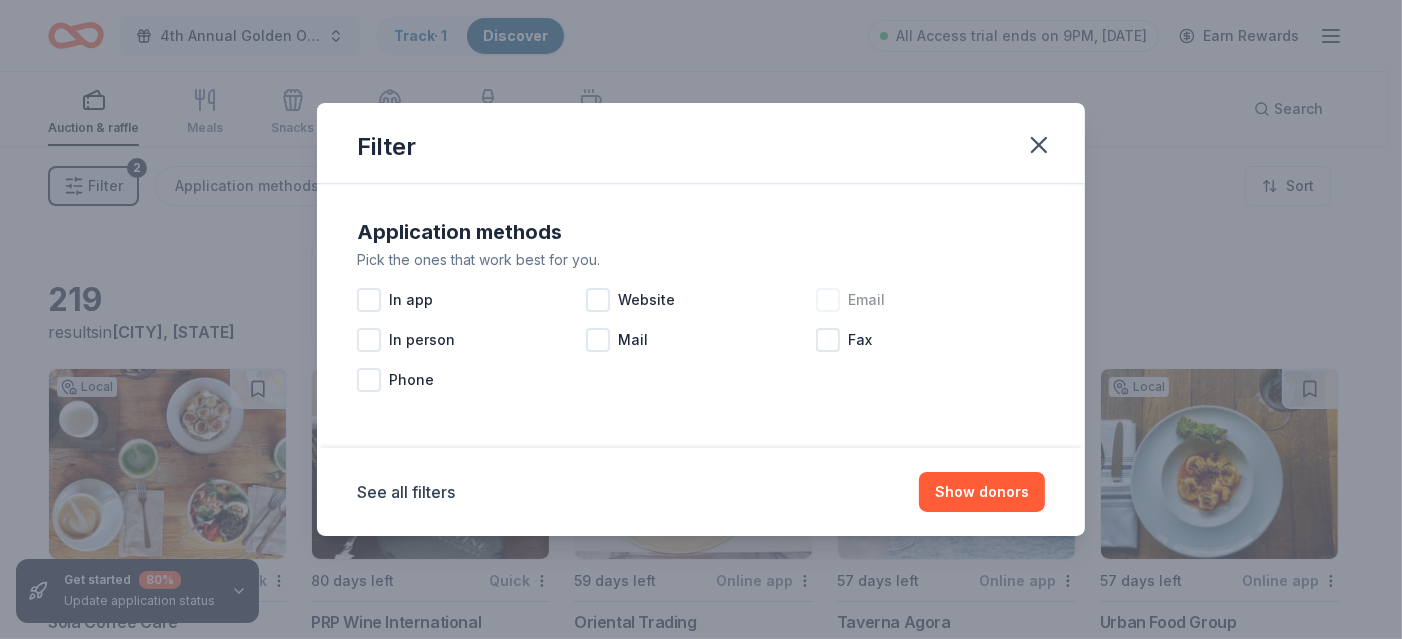 click on "Email" at bounding box center [930, 300] 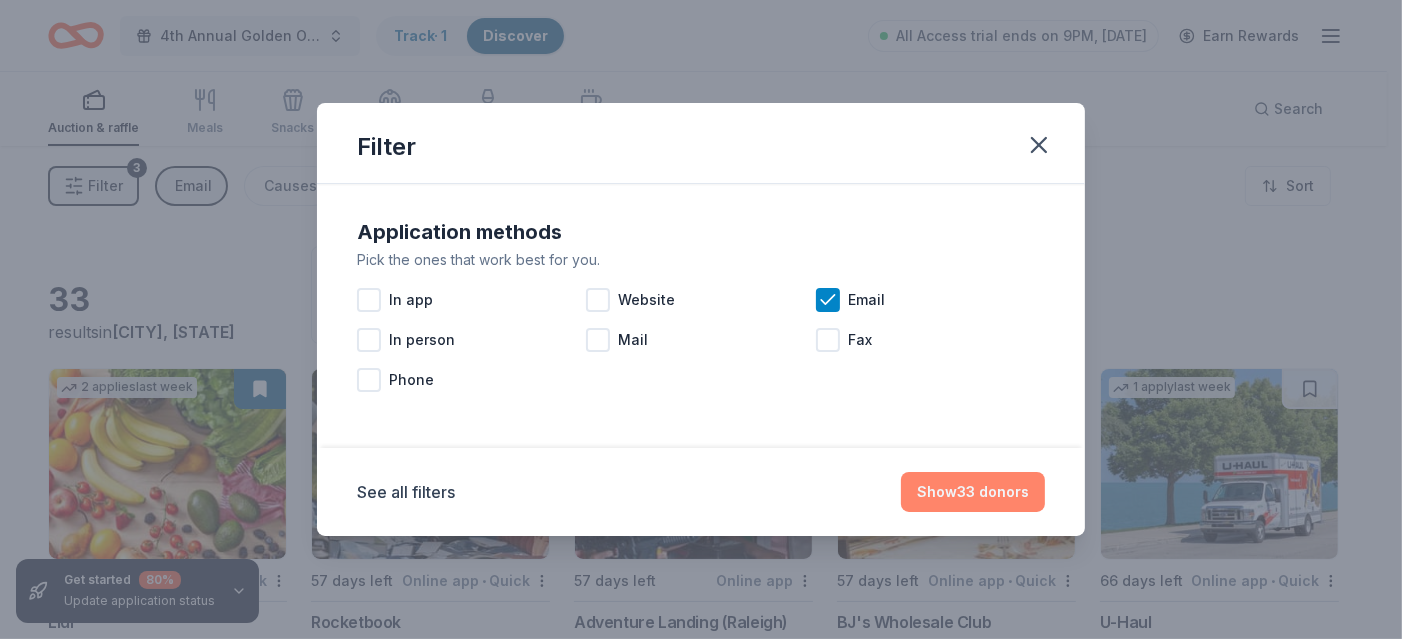 click on "Show  33   donors" at bounding box center [973, 492] 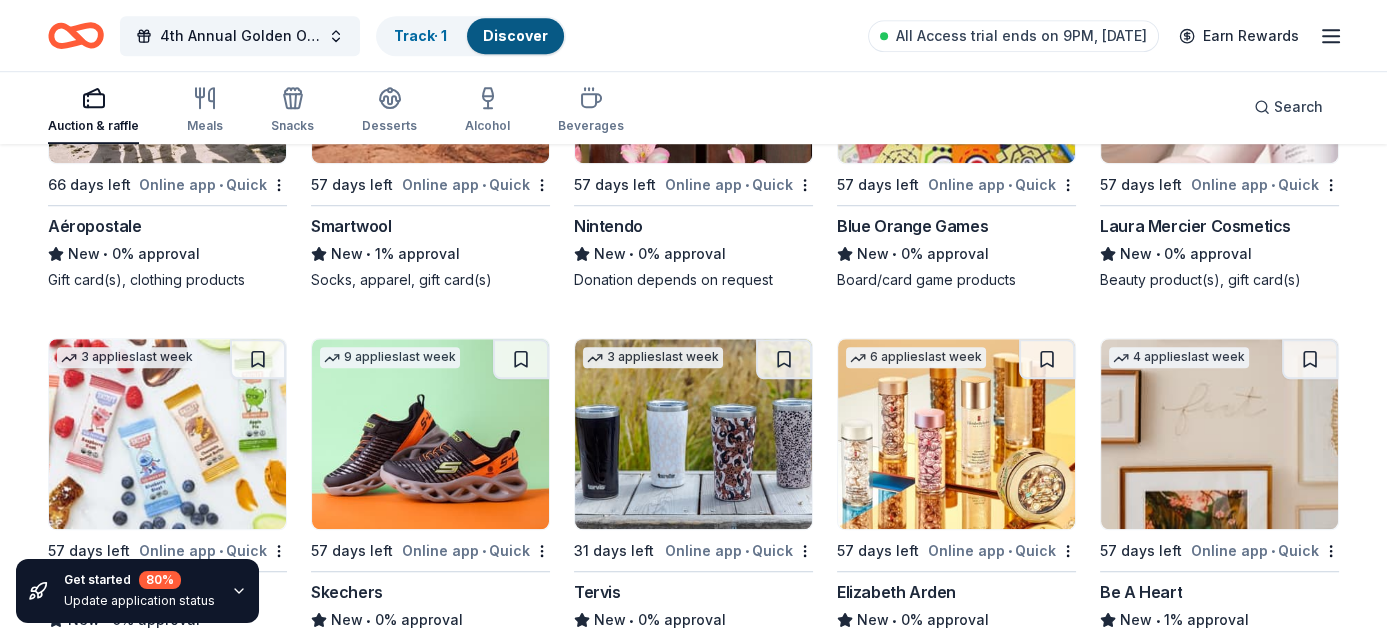 scroll, scrollTop: 2072, scrollLeft: 0, axis: vertical 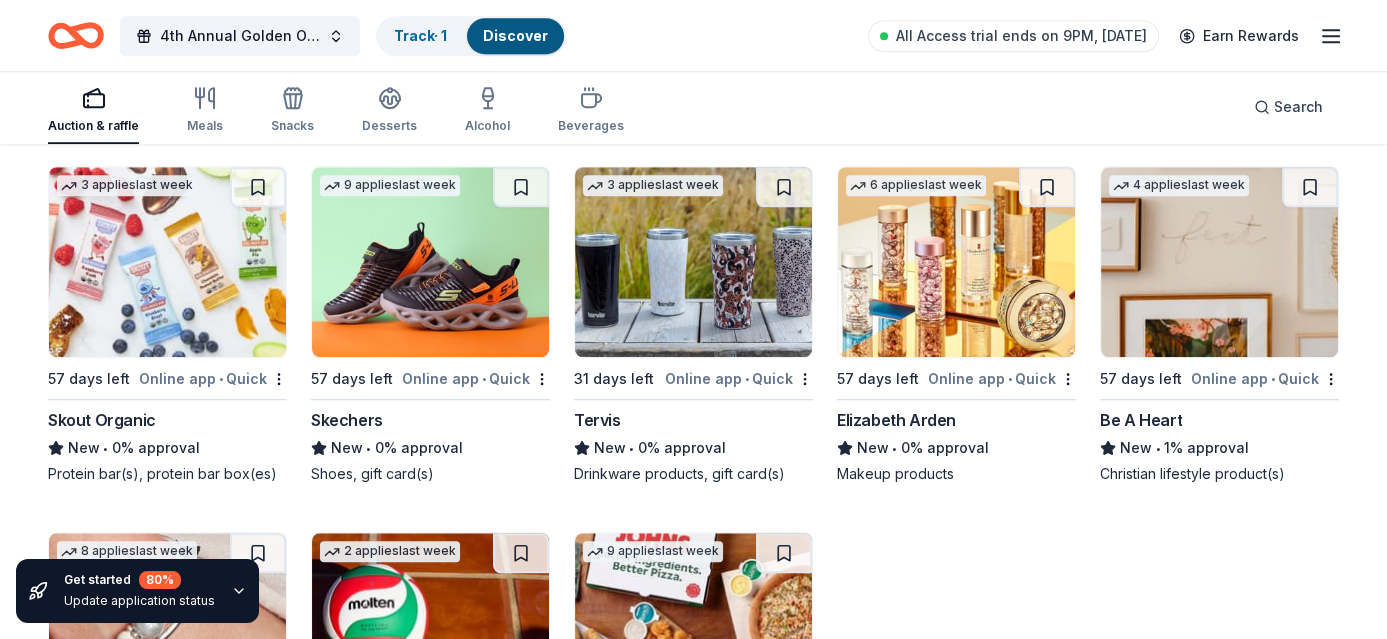 click on "New • 0% approval" at bounding box center [430, 448] 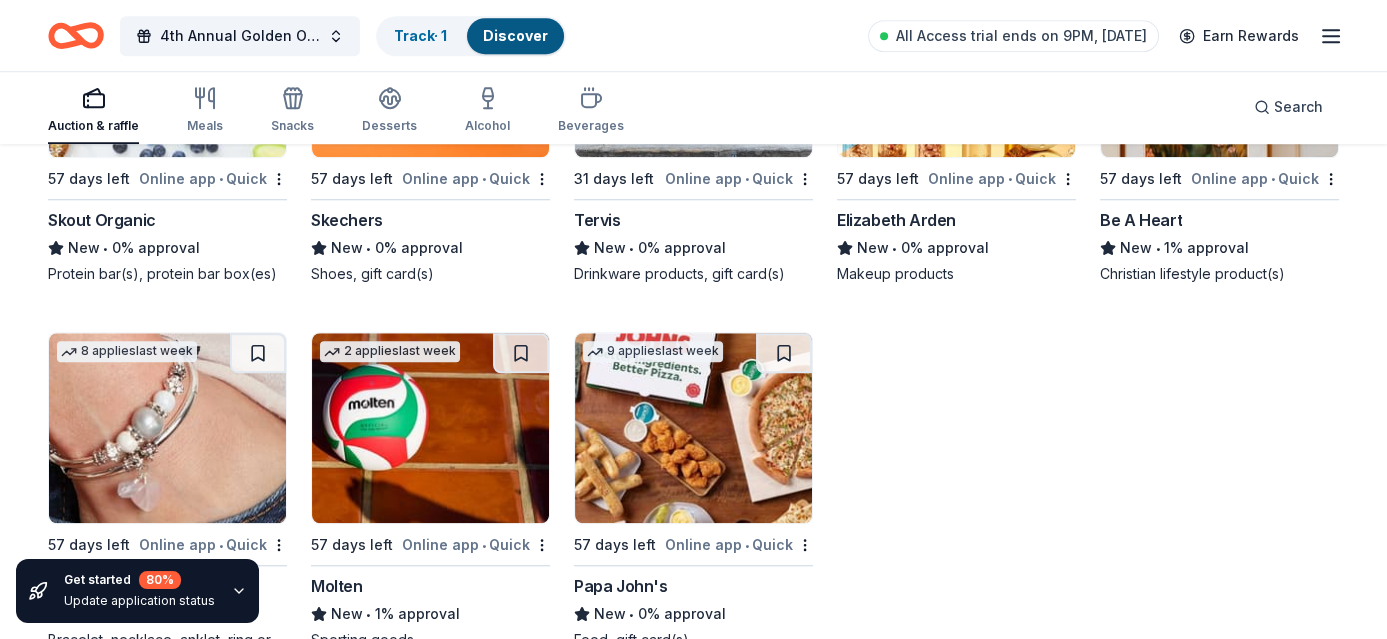 scroll, scrollTop: 2338, scrollLeft: 0, axis: vertical 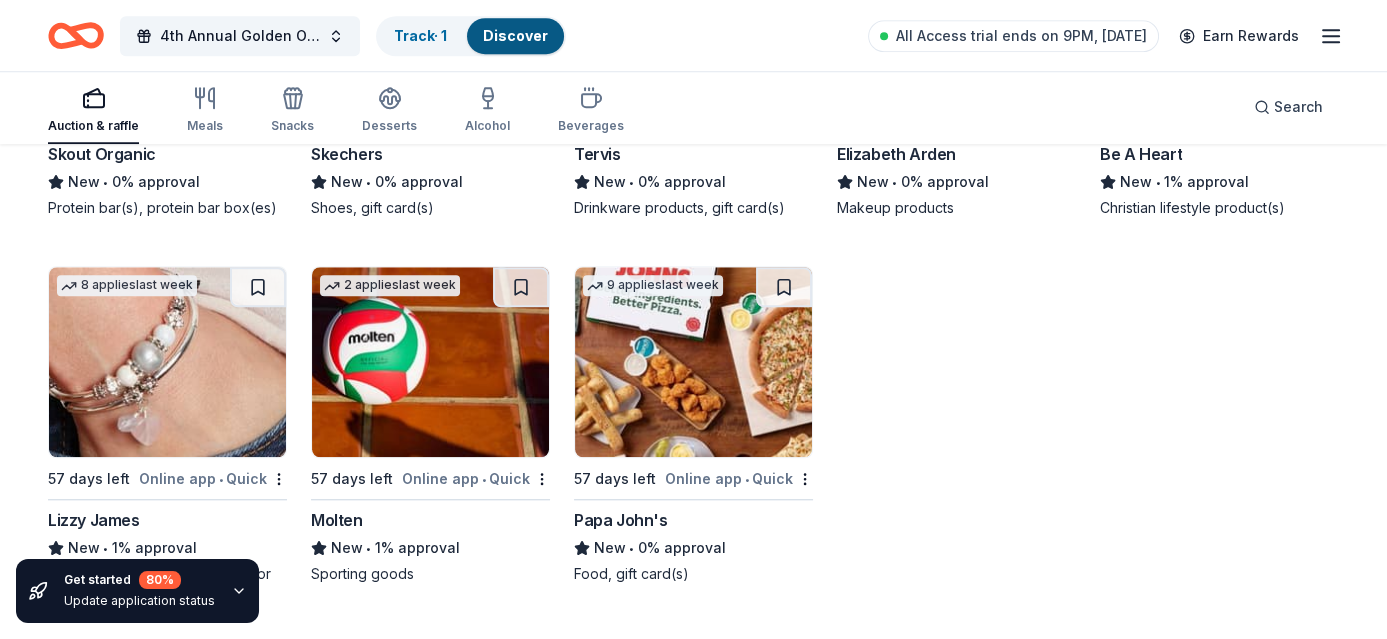 click on "Lizzy James" at bounding box center [167, 520] 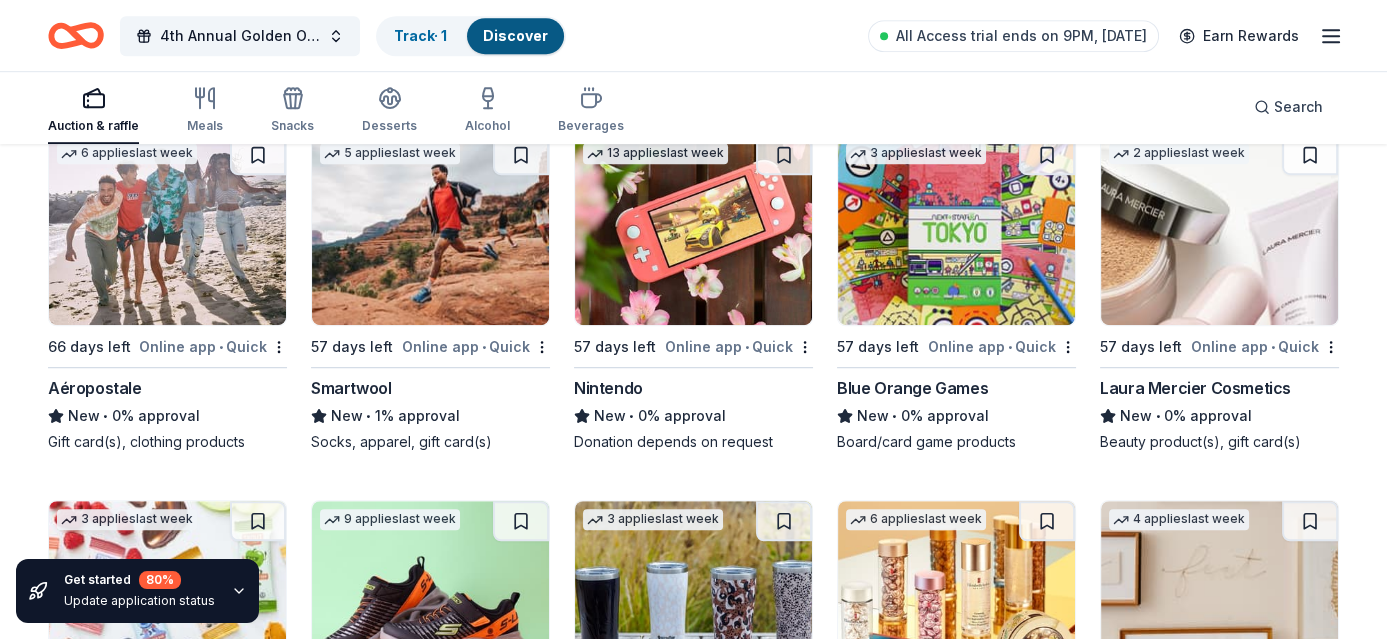 scroll, scrollTop: 1638, scrollLeft: 0, axis: vertical 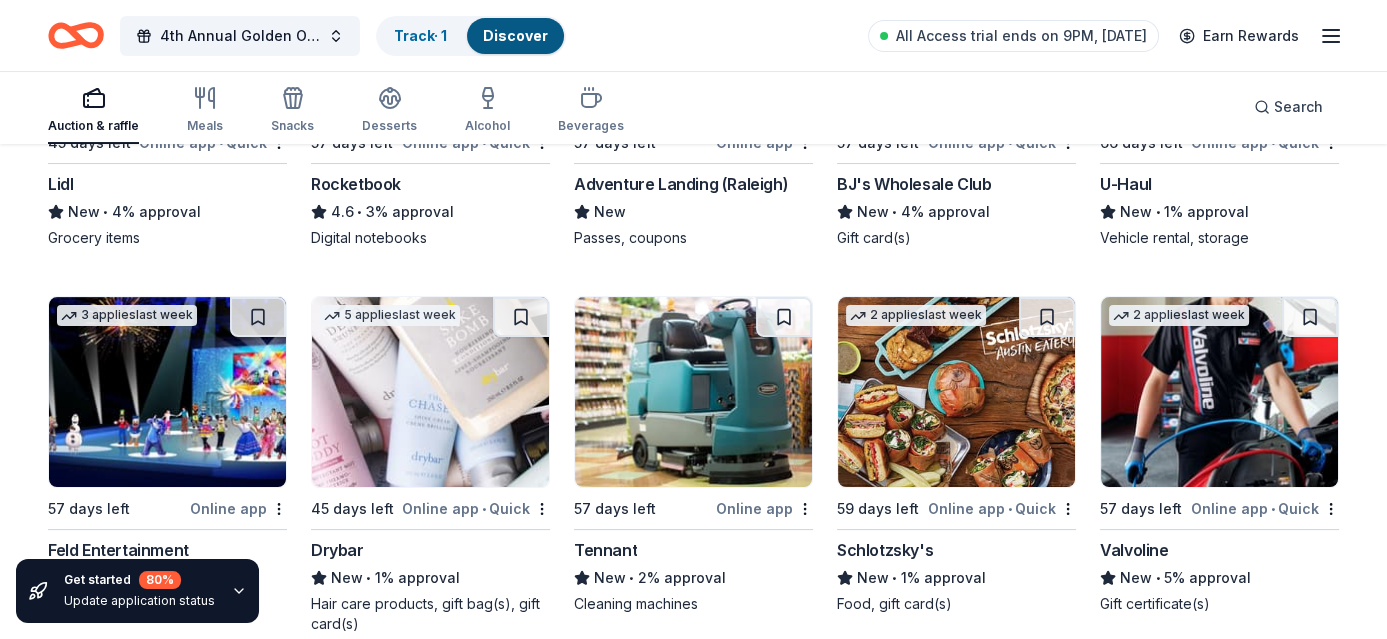 click on "Drybar" at bounding box center [430, 550] 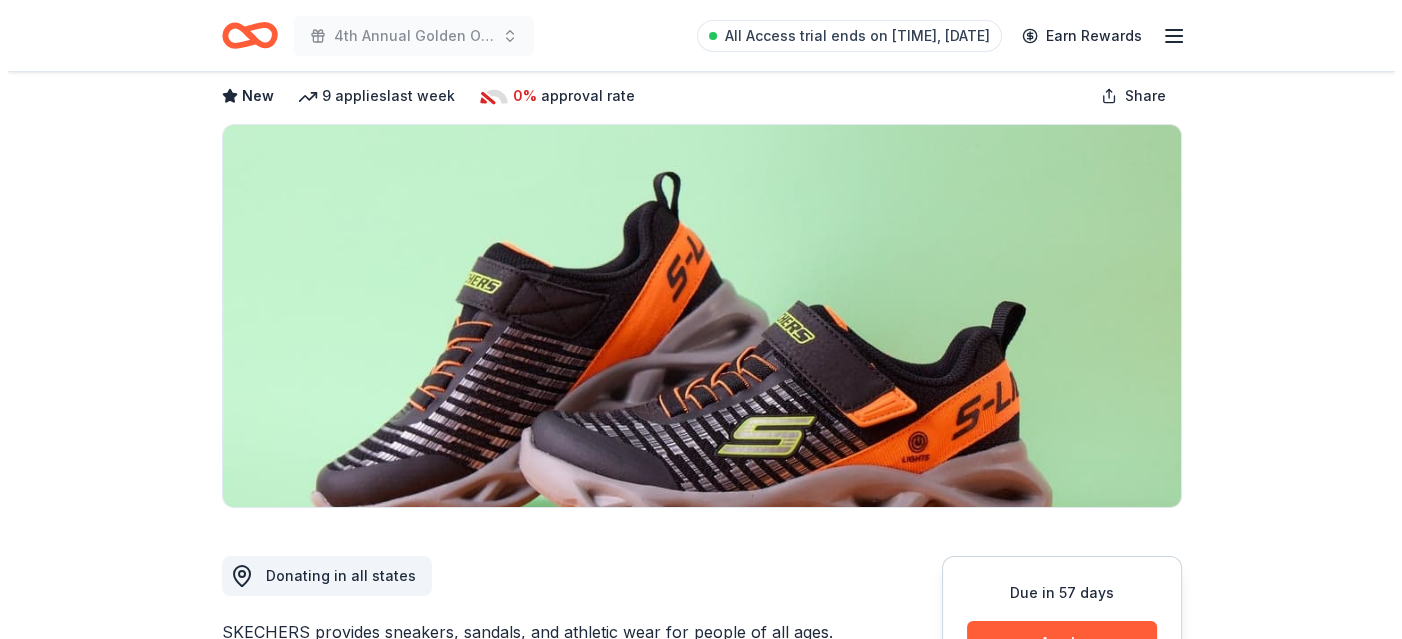 scroll, scrollTop: 200, scrollLeft: 0, axis: vertical 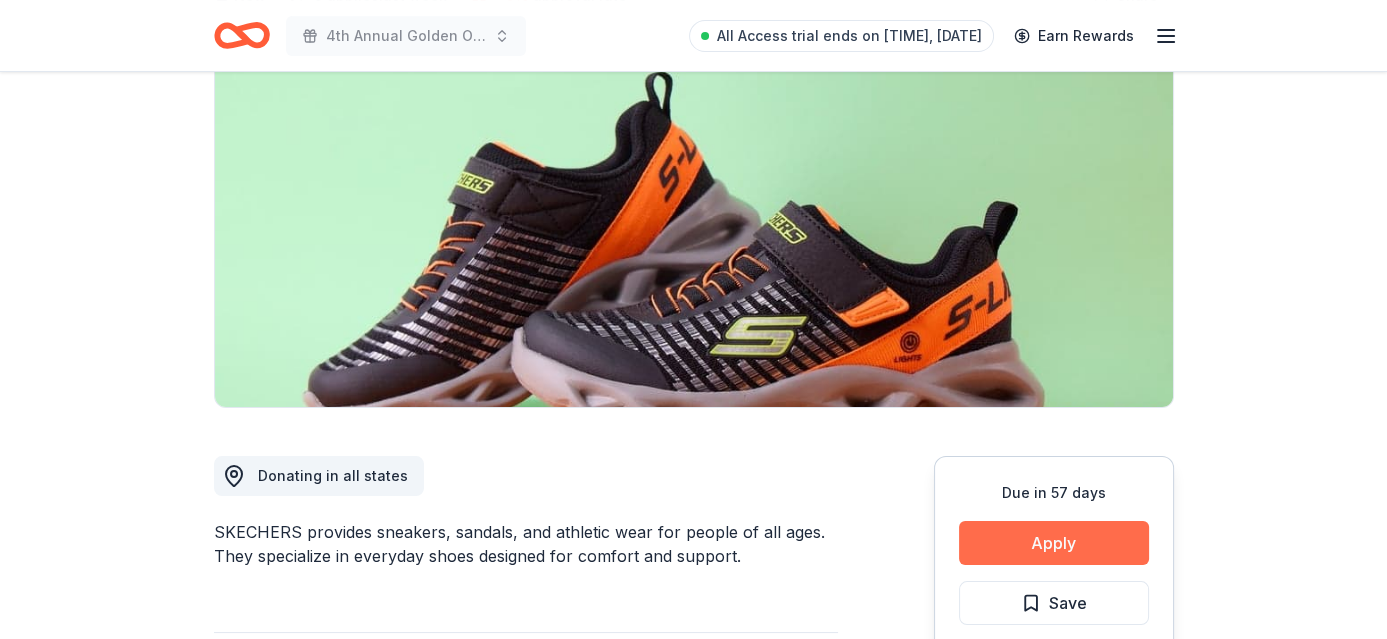 click on "Apply" at bounding box center [1054, 543] 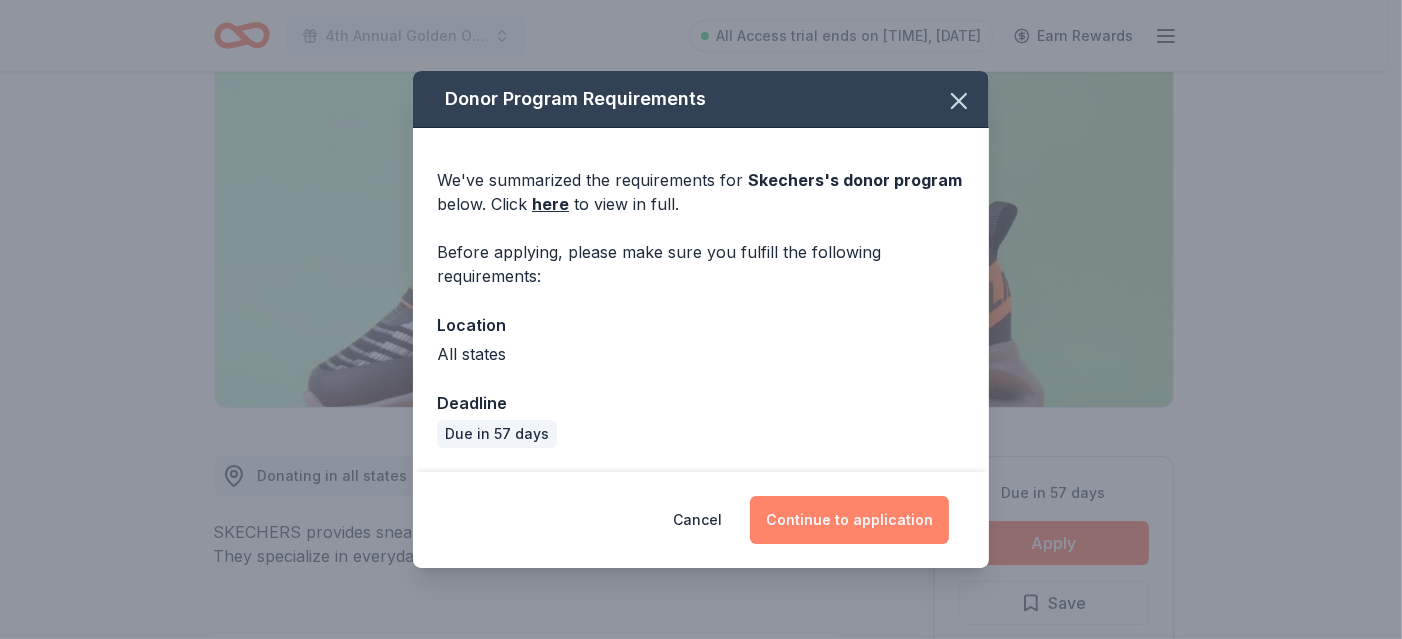 click on "Continue to application" at bounding box center [849, 520] 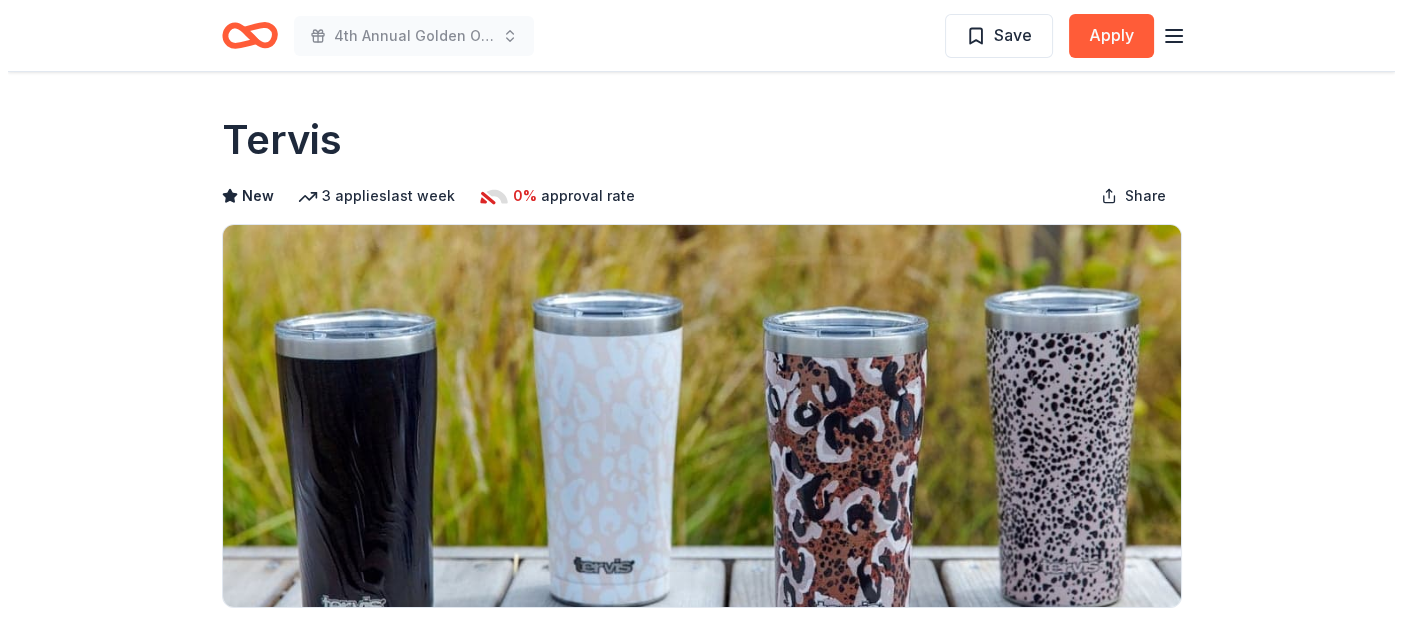 scroll, scrollTop: 200, scrollLeft: 0, axis: vertical 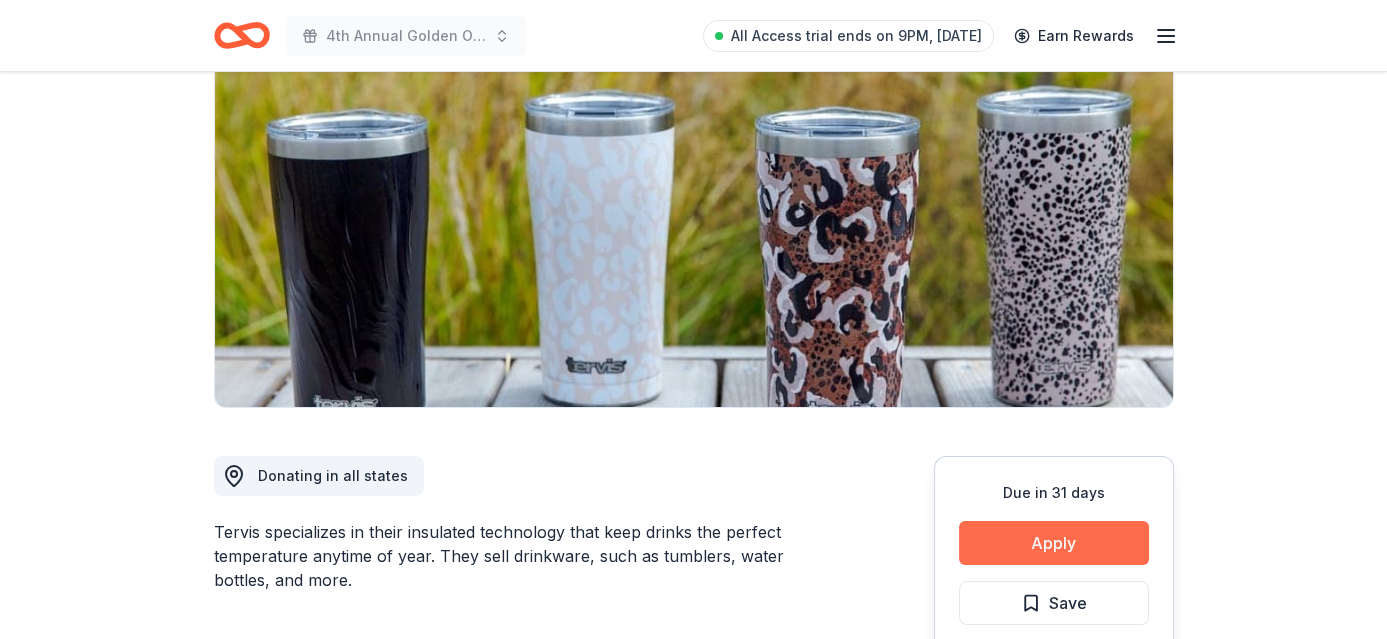 click on "Apply" at bounding box center (1054, 543) 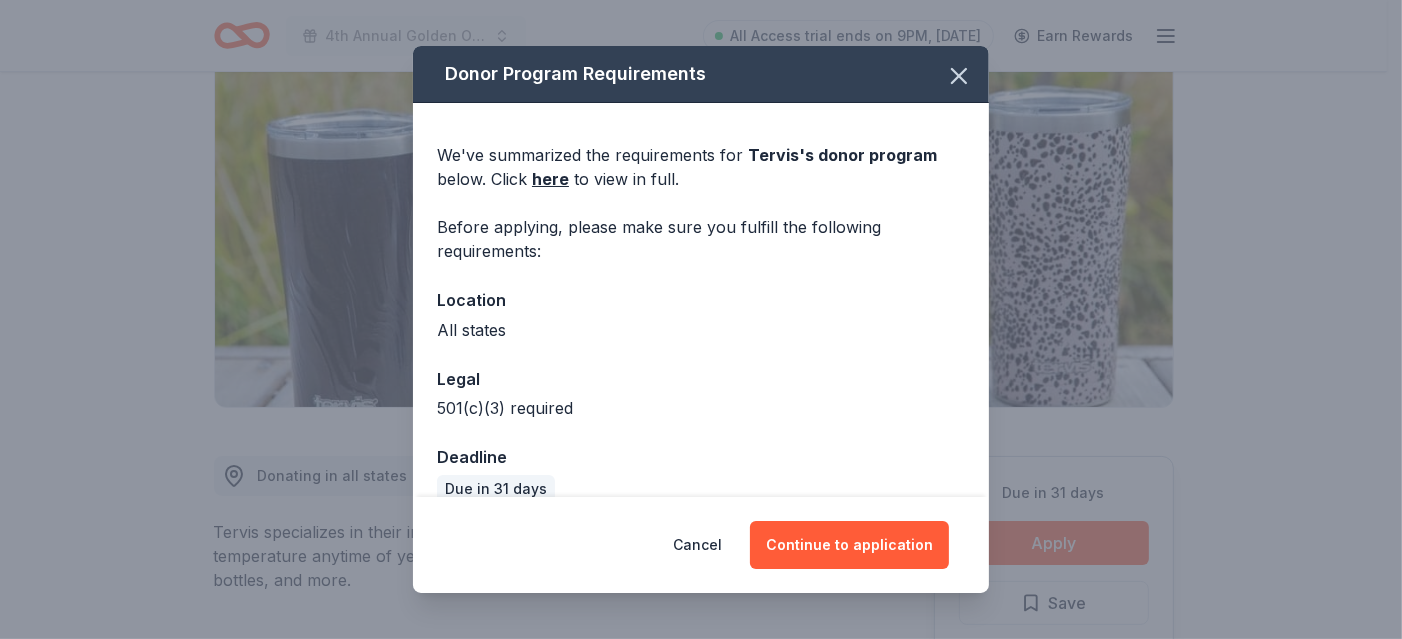 scroll, scrollTop: 29, scrollLeft: 0, axis: vertical 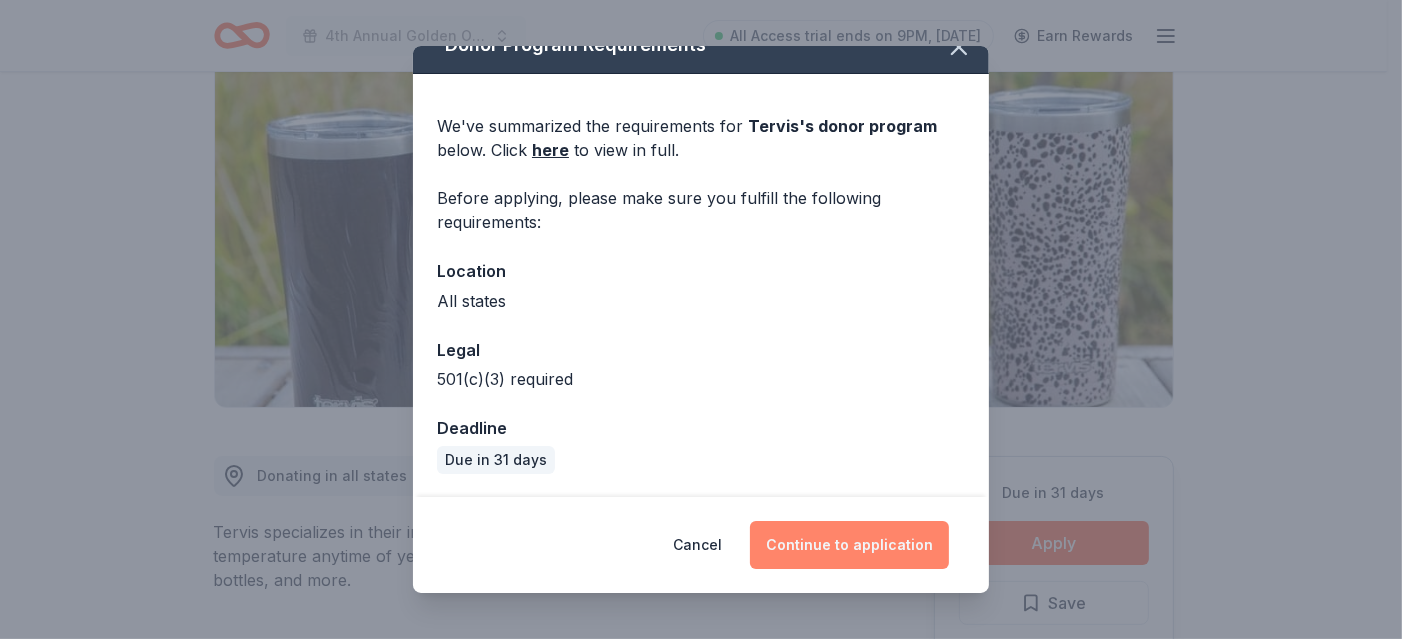 click on "Continue to application" at bounding box center (849, 545) 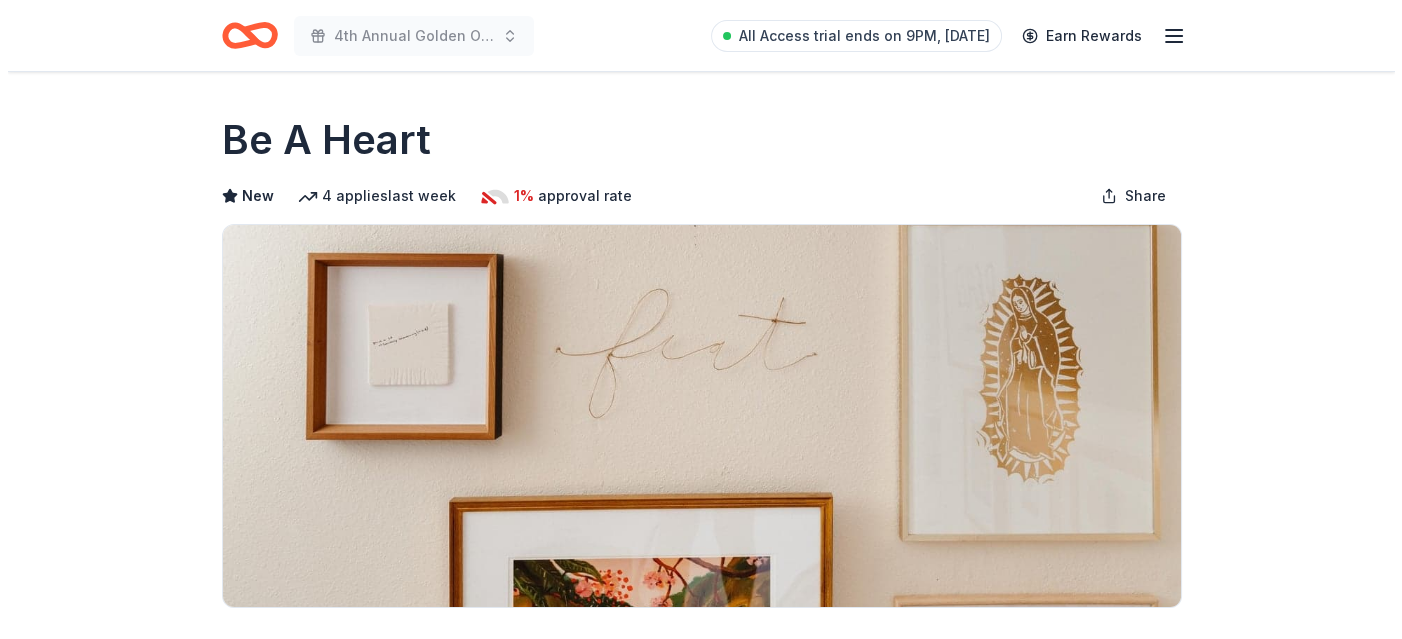 scroll, scrollTop: 200, scrollLeft: 0, axis: vertical 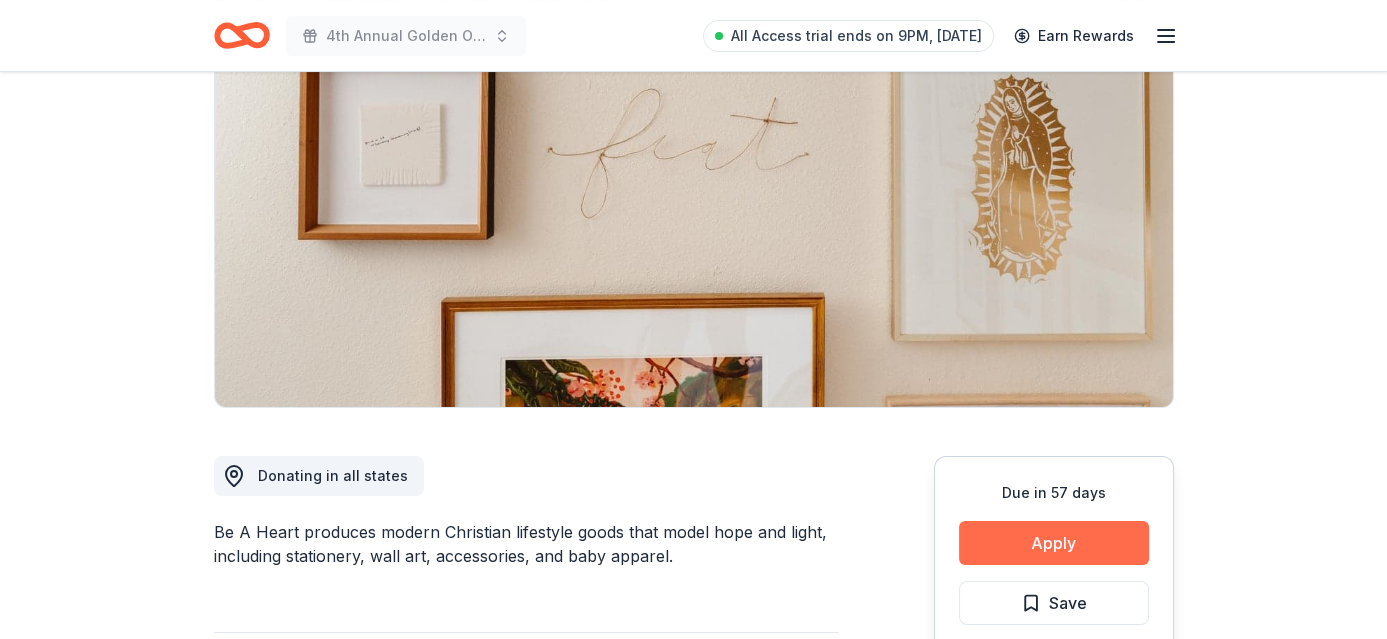 click on "Apply" at bounding box center [1054, 543] 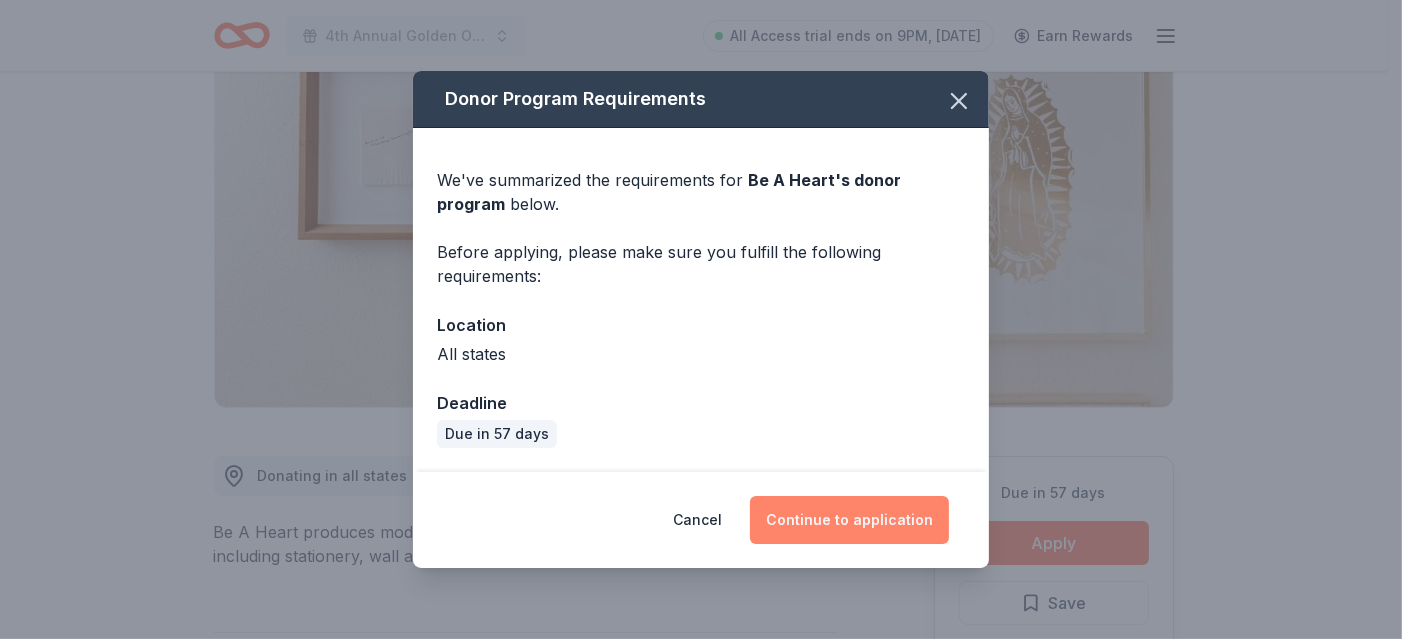 click on "Continue to application" at bounding box center (849, 520) 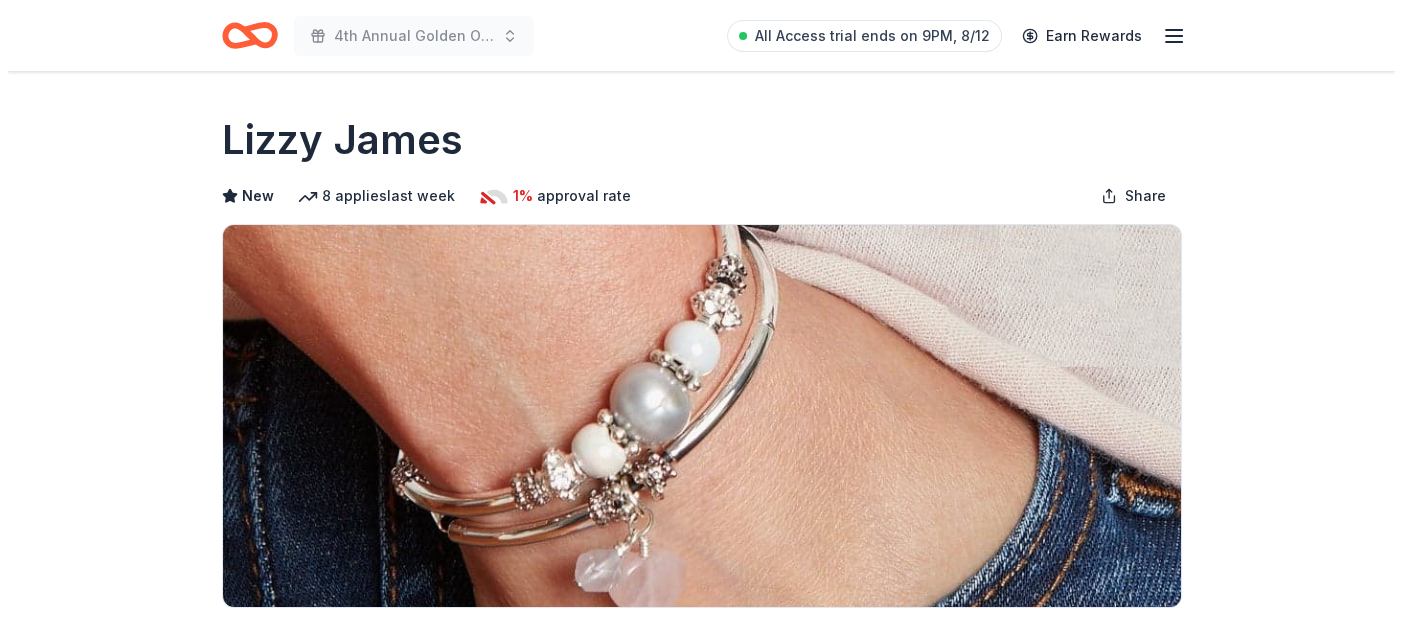 scroll, scrollTop: 200, scrollLeft: 0, axis: vertical 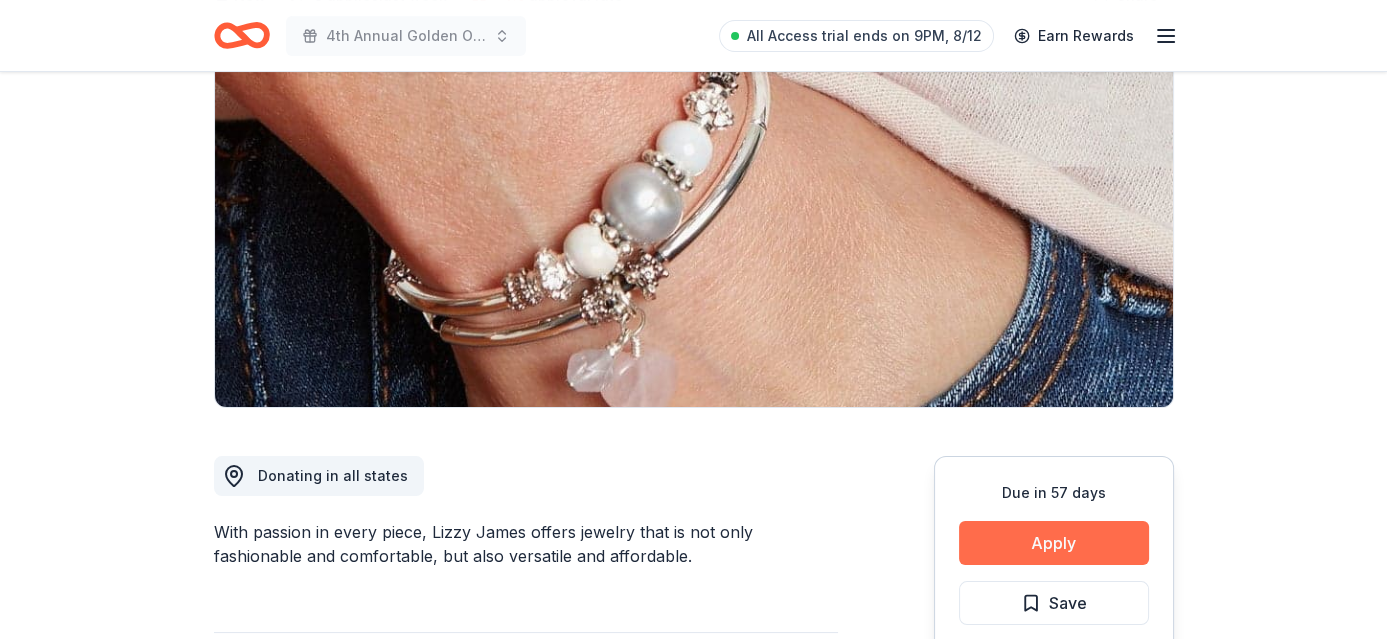 click on "Apply" at bounding box center (1054, 543) 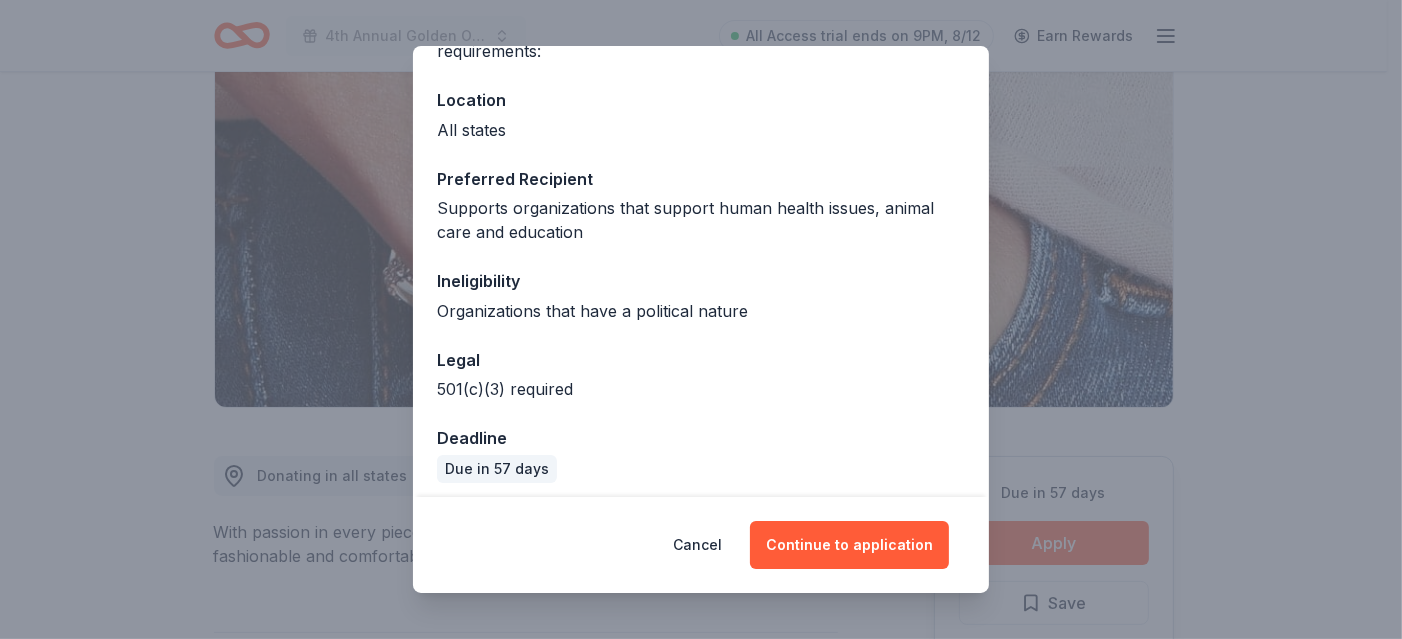 scroll, scrollTop: 210, scrollLeft: 0, axis: vertical 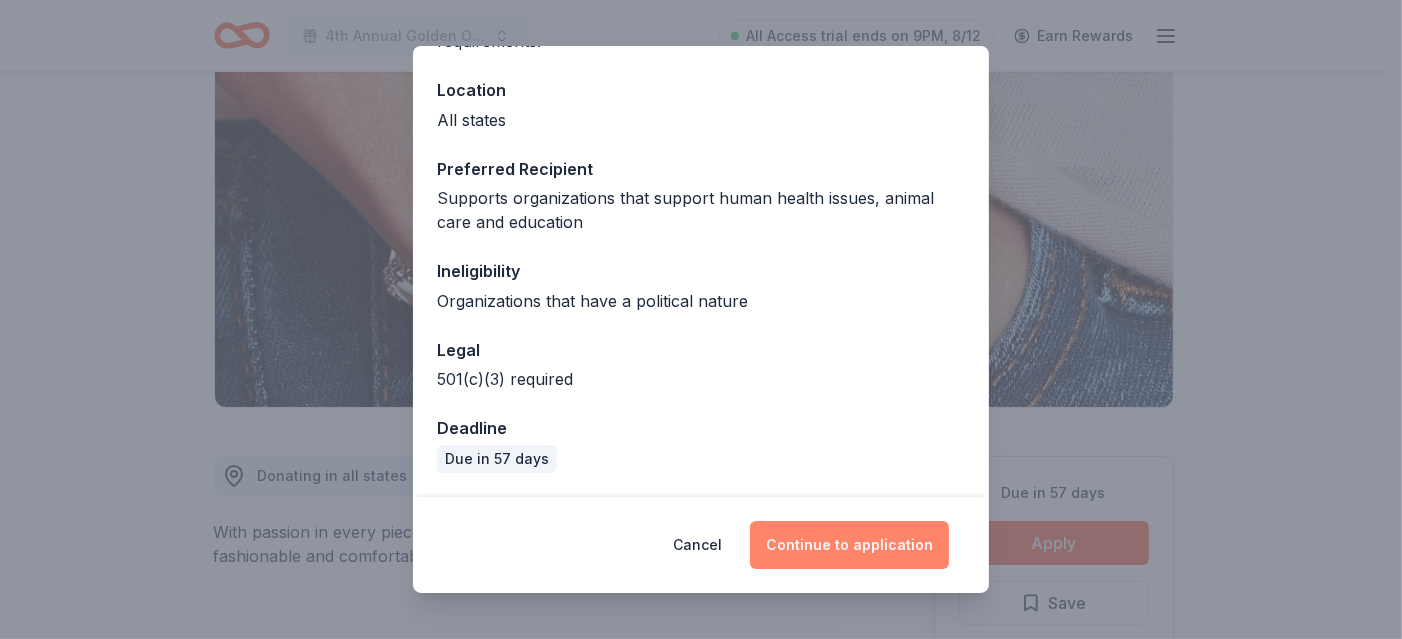 click on "Continue to application" at bounding box center [849, 545] 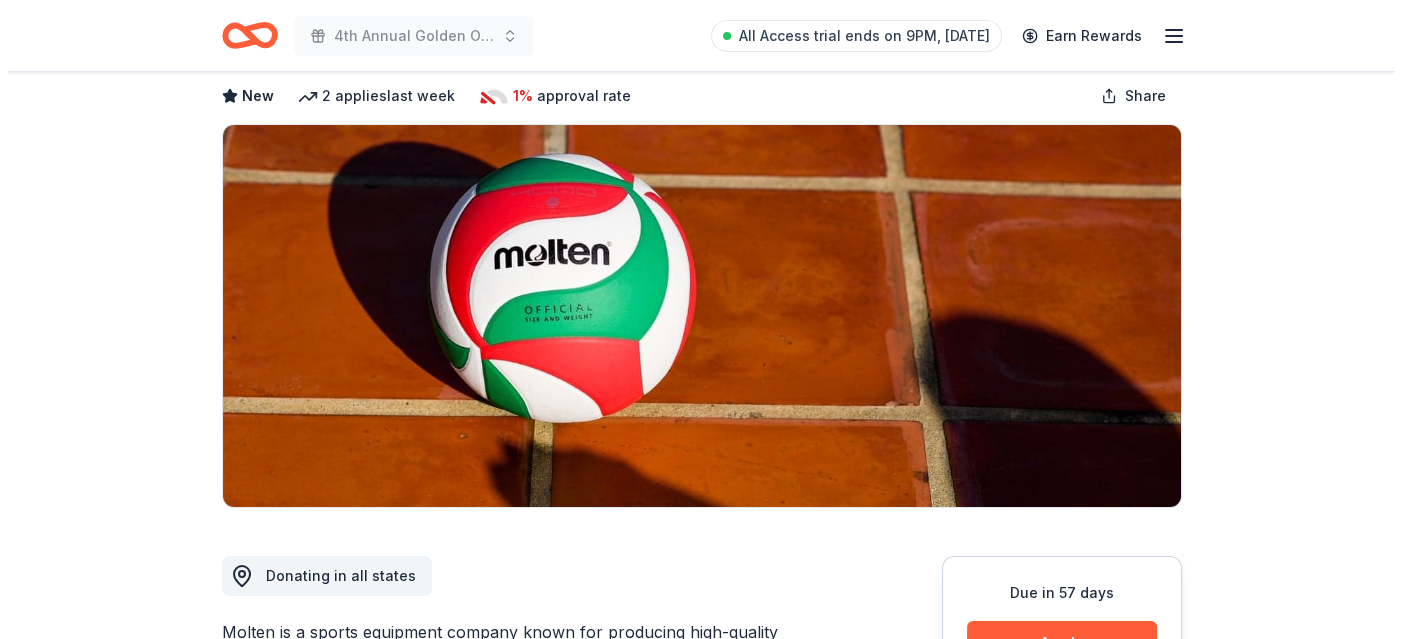 scroll, scrollTop: 200, scrollLeft: 0, axis: vertical 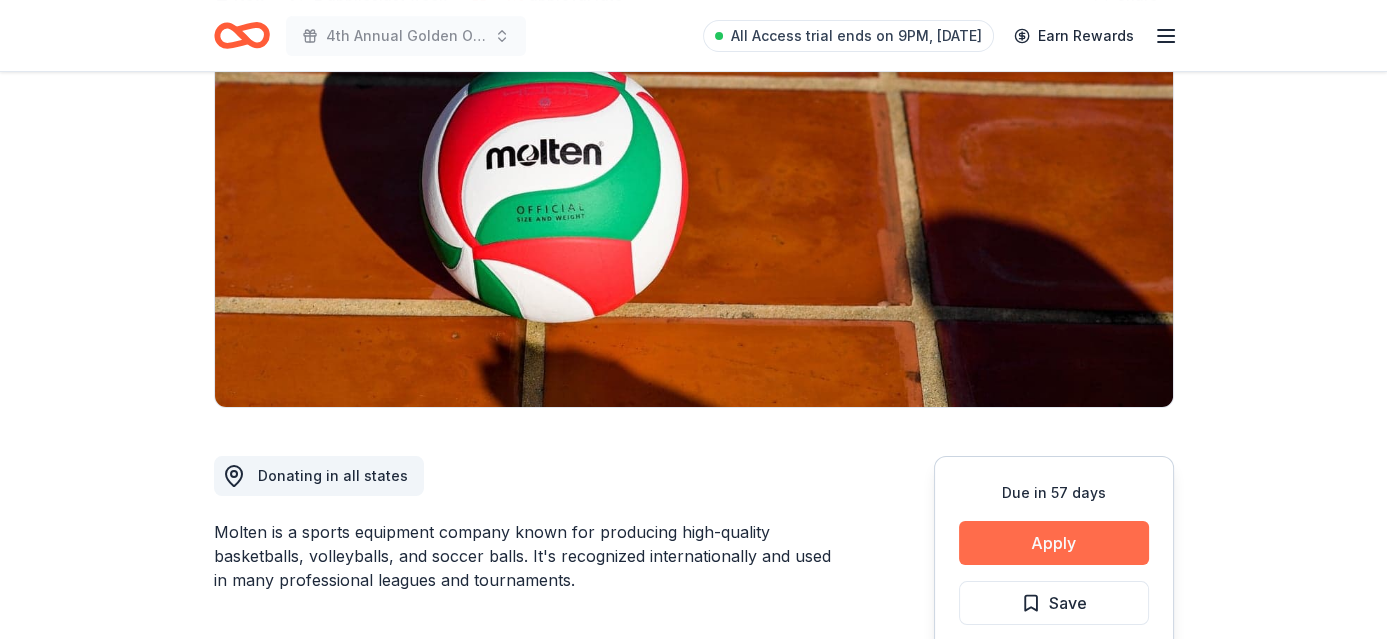 click on "Apply" at bounding box center (1054, 543) 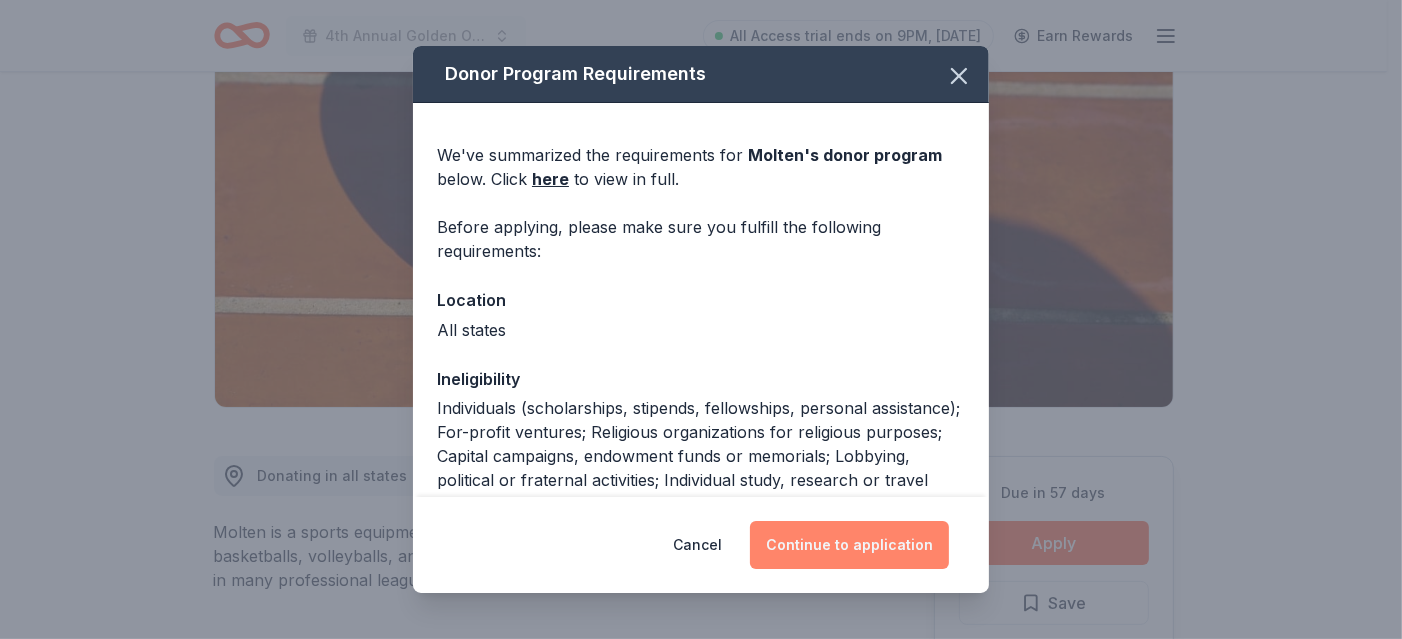 click on "Continue to application" at bounding box center [849, 545] 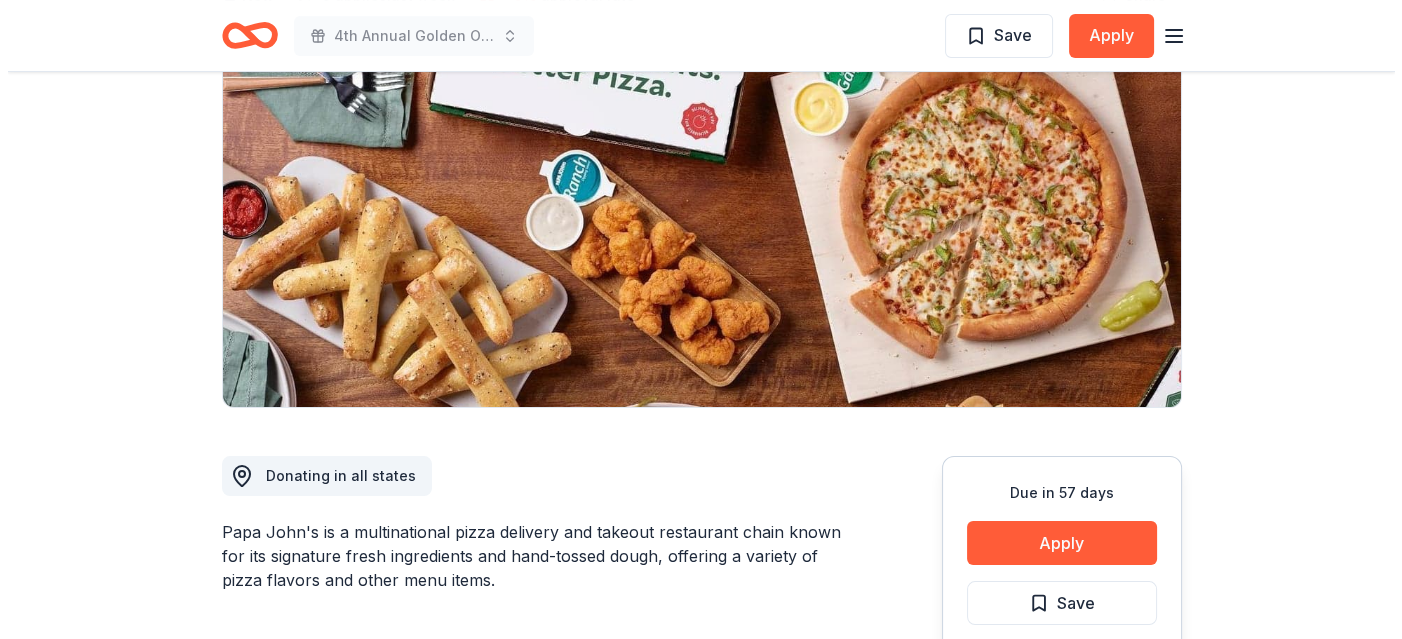 scroll, scrollTop: 300, scrollLeft: 0, axis: vertical 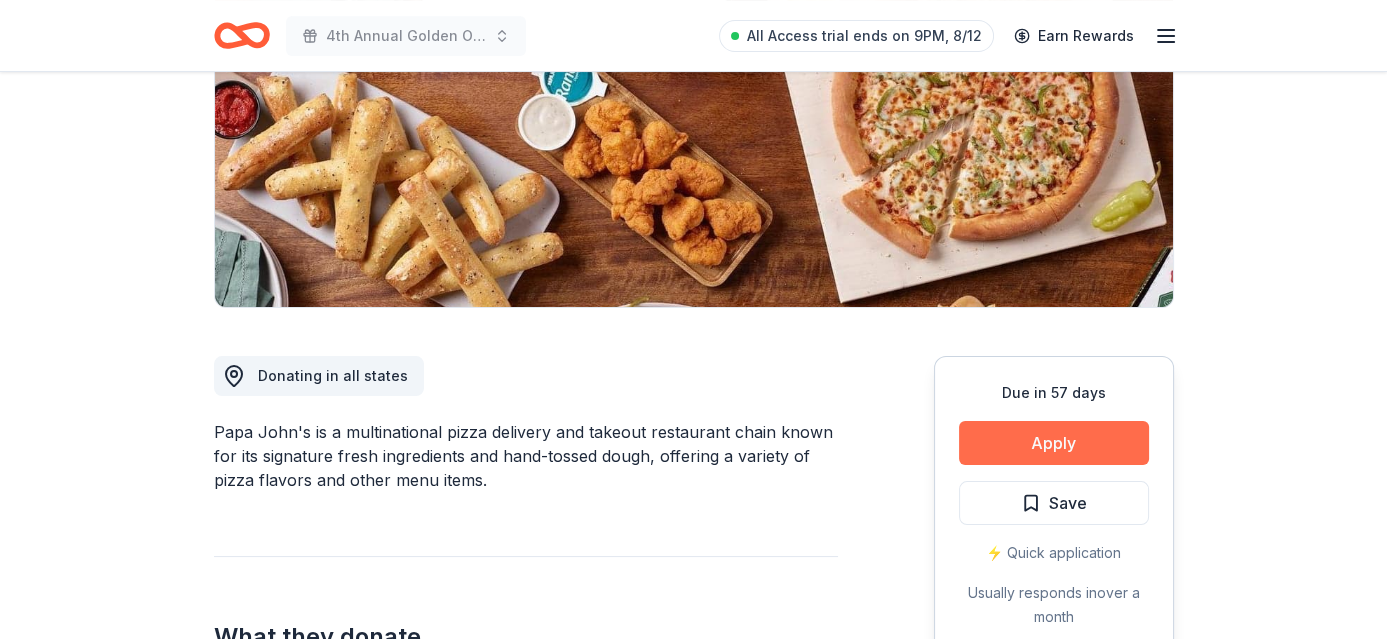 click on "Apply" at bounding box center (1054, 443) 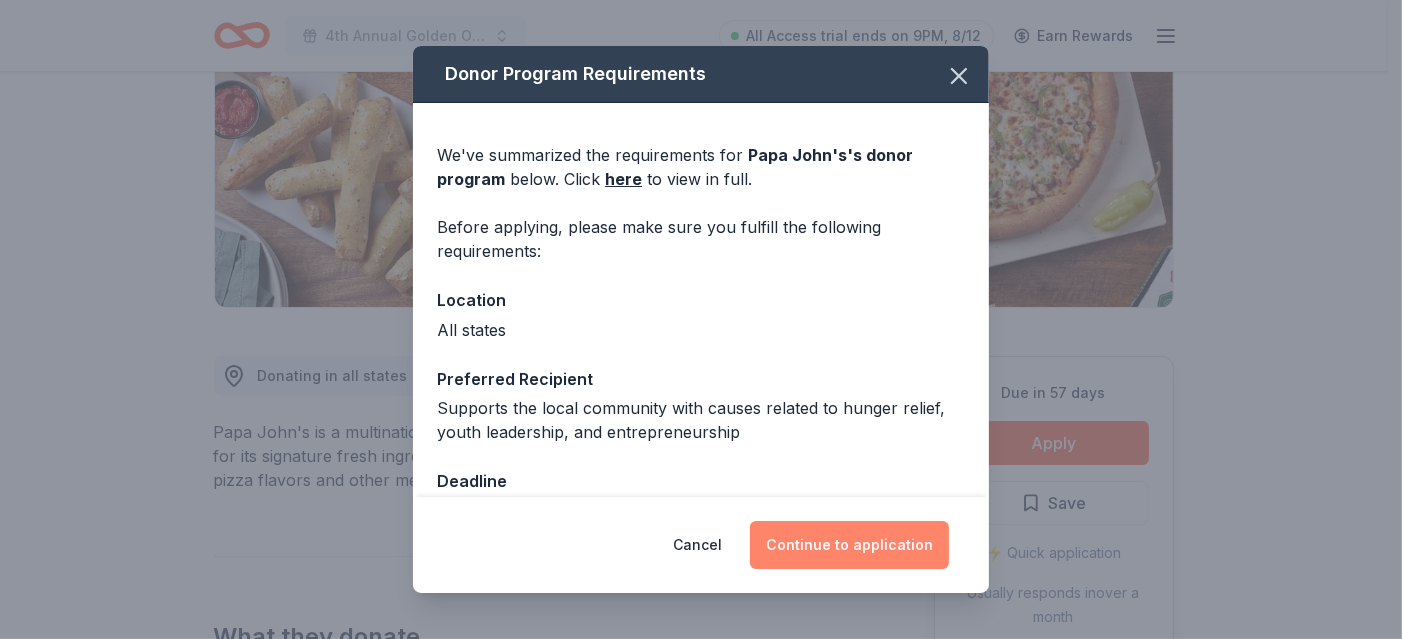 click on "Continue to application" at bounding box center [849, 545] 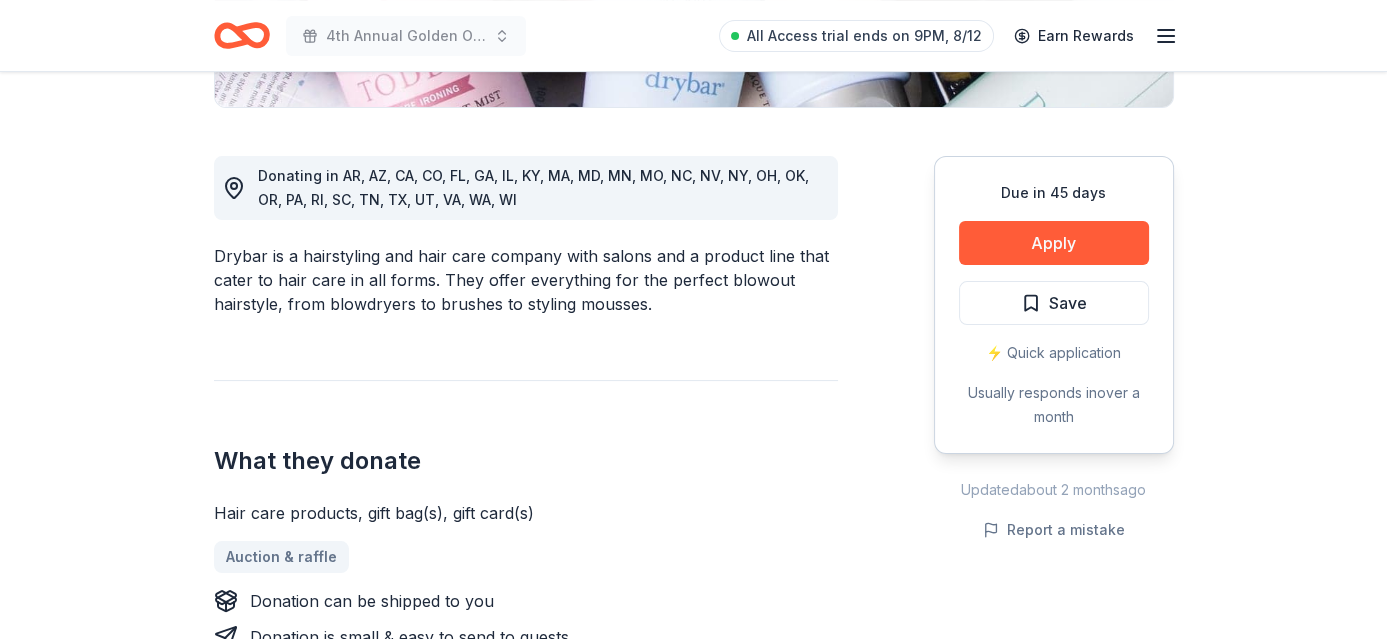 scroll, scrollTop: 600, scrollLeft: 0, axis: vertical 